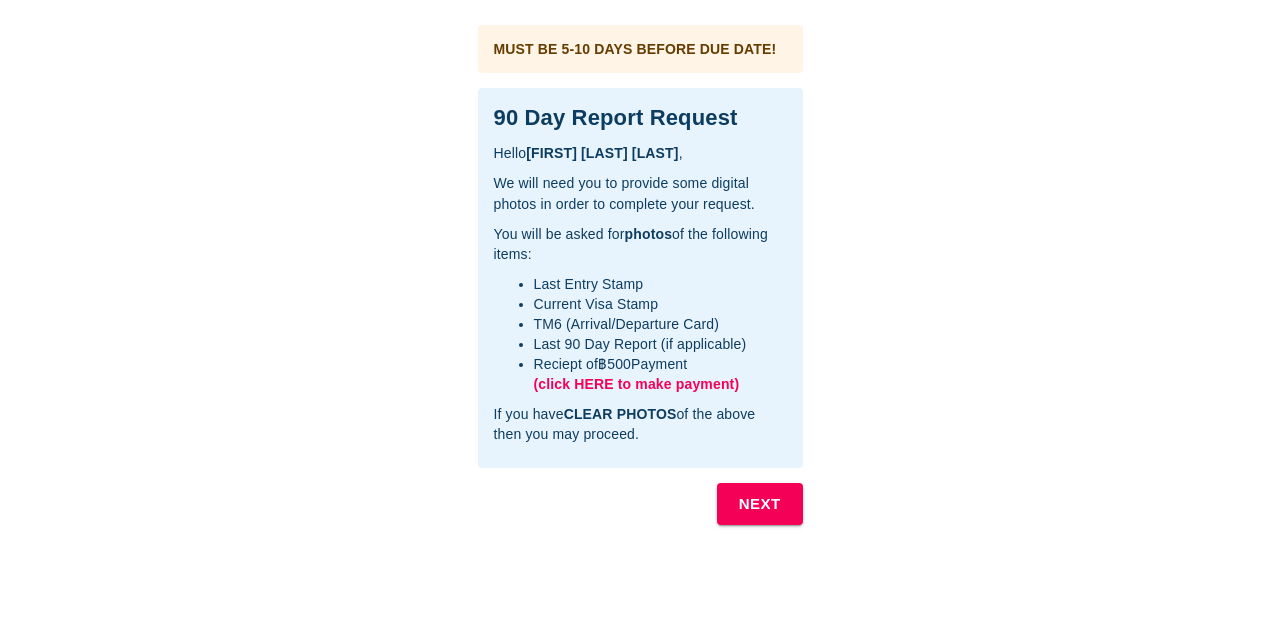 scroll, scrollTop: 0, scrollLeft: 0, axis: both 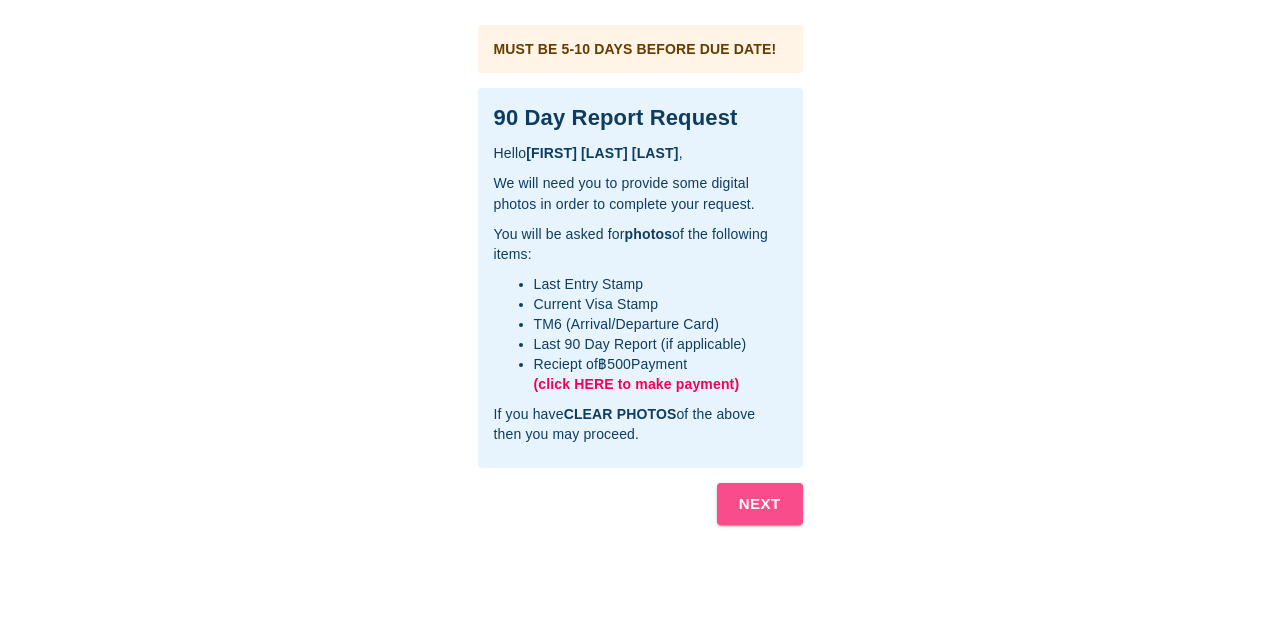 click on "NEXT" at bounding box center (760, 504) 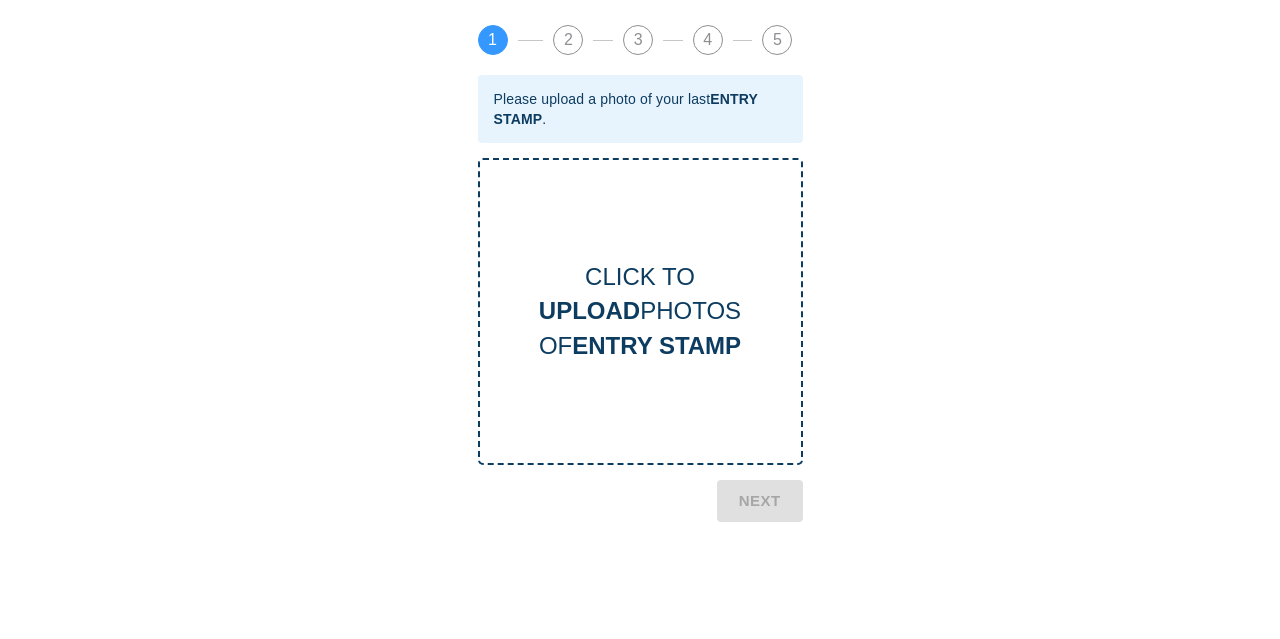 click on "CLICK TO UPLOAD  PHOTOS   OF  ENTRY STAMP" at bounding box center (640, 311) 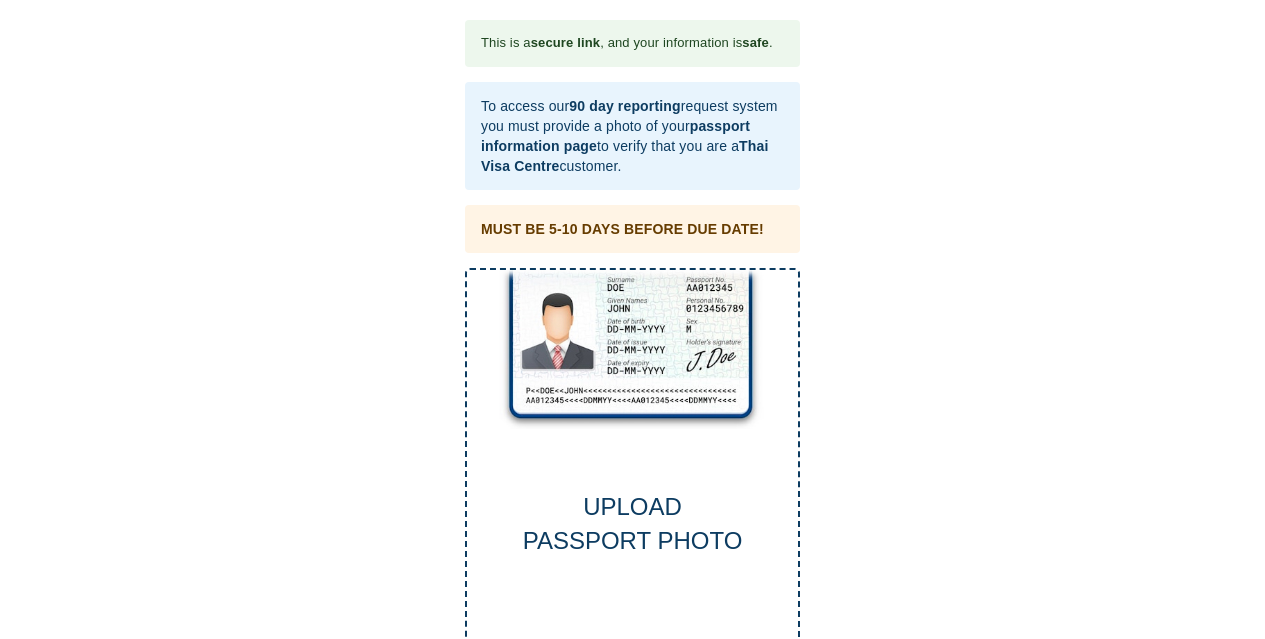 scroll, scrollTop: 12, scrollLeft: 0, axis: vertical 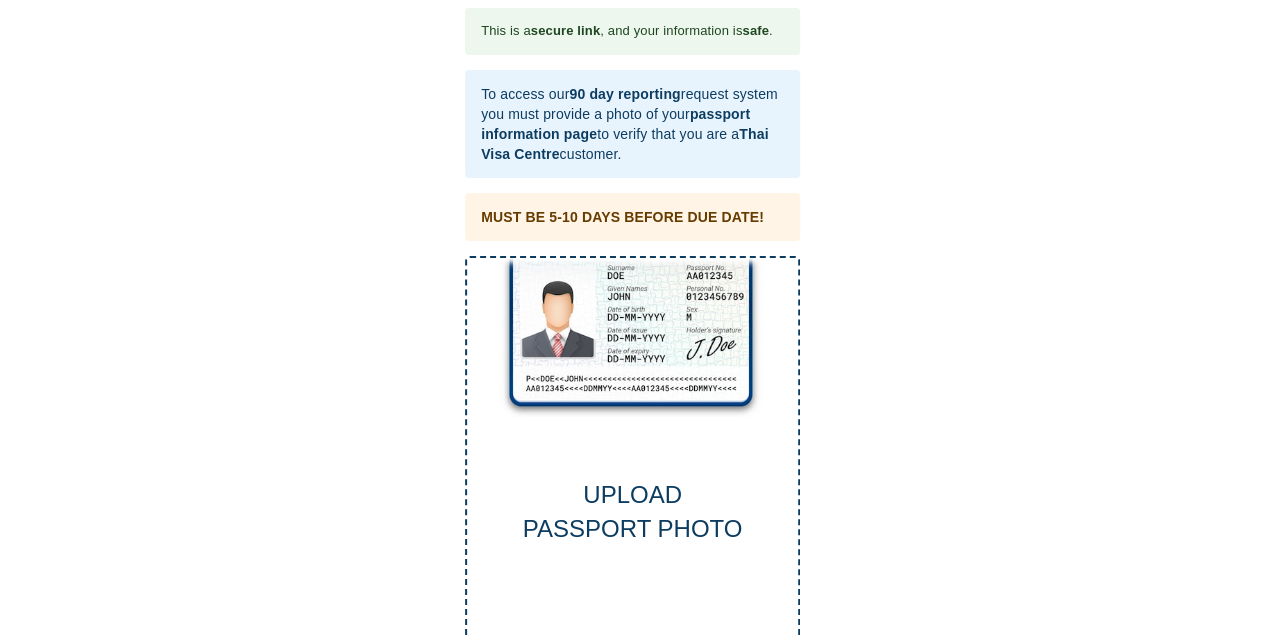 click on "UPLOAD PASSPORT PHOTO" at bounding box center (632, 452) 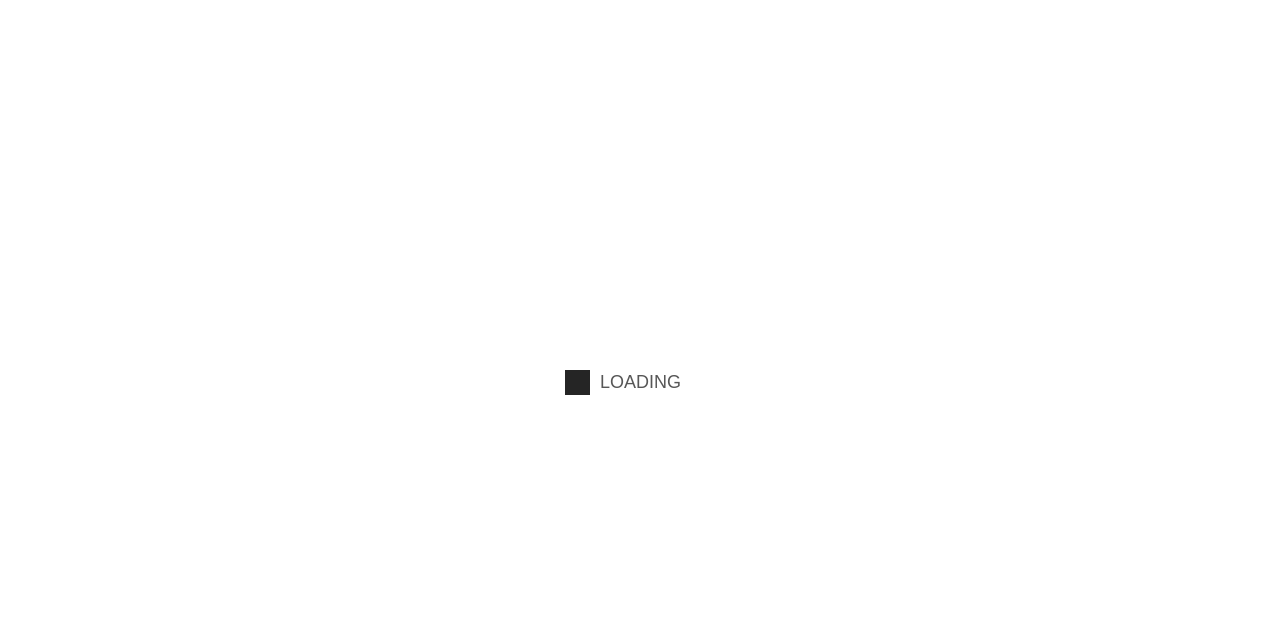 scroll, scrollTop: 0, scrollLeft: 0, axis: both 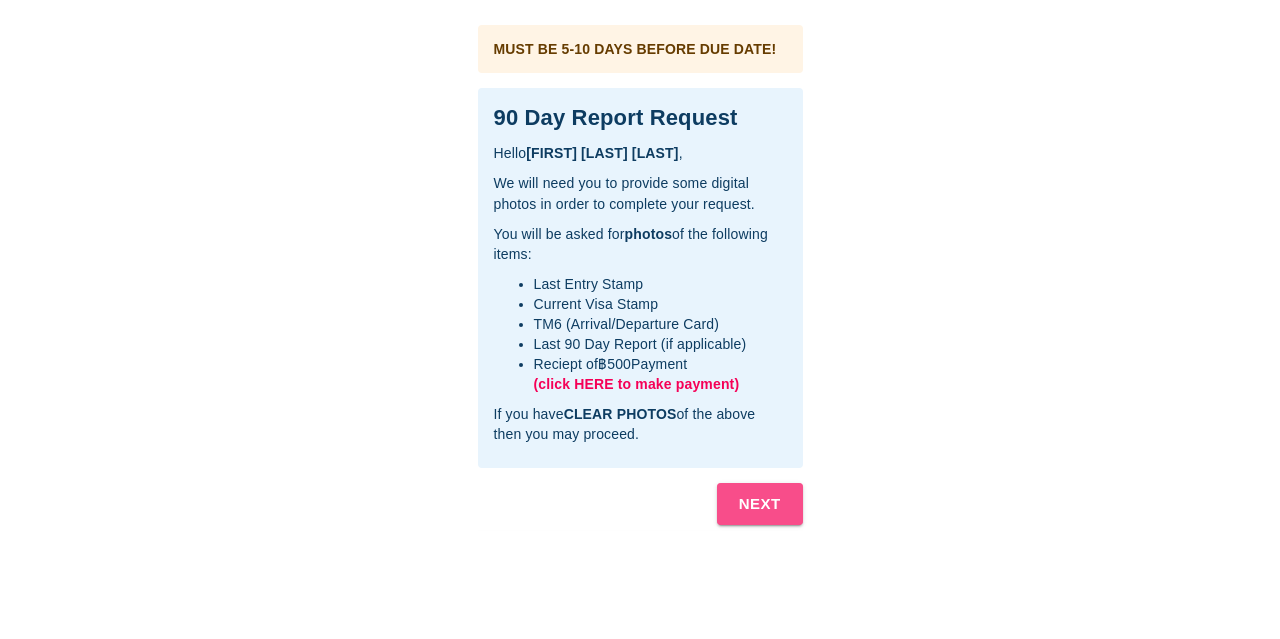 click on "NEXT" at bounding box center [760, 504] 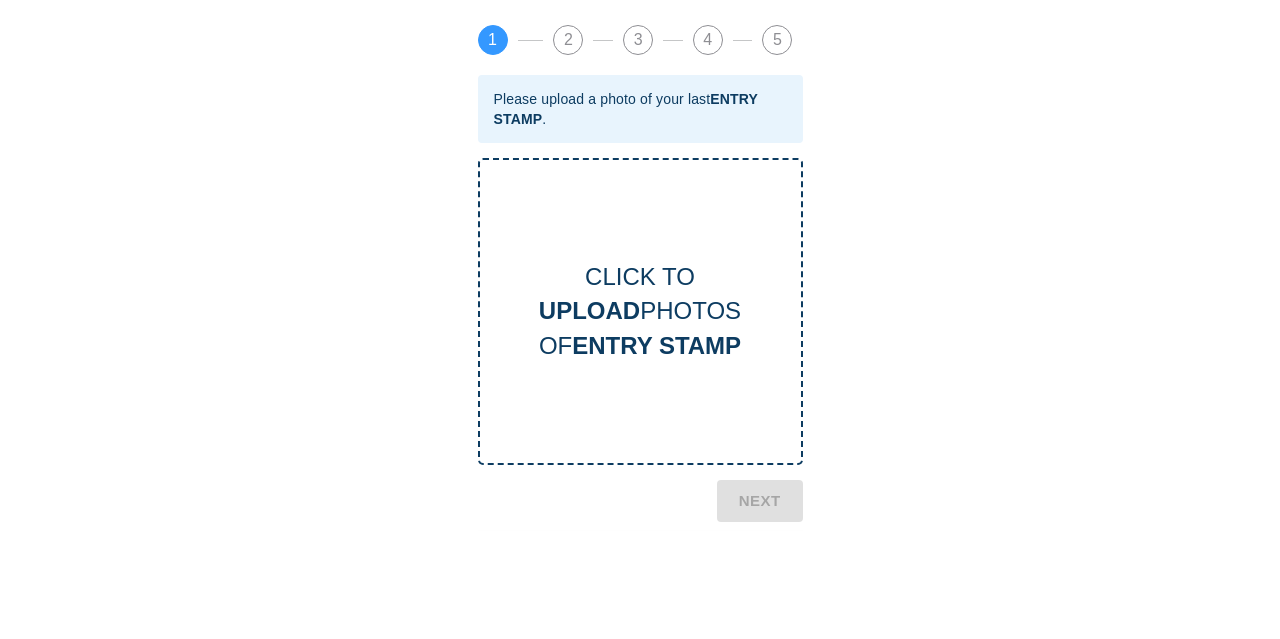 click on "CLICK TO UPLOAD  PHOTOS   OF  ENTRY STAMP" at bounding box center (640, 311) 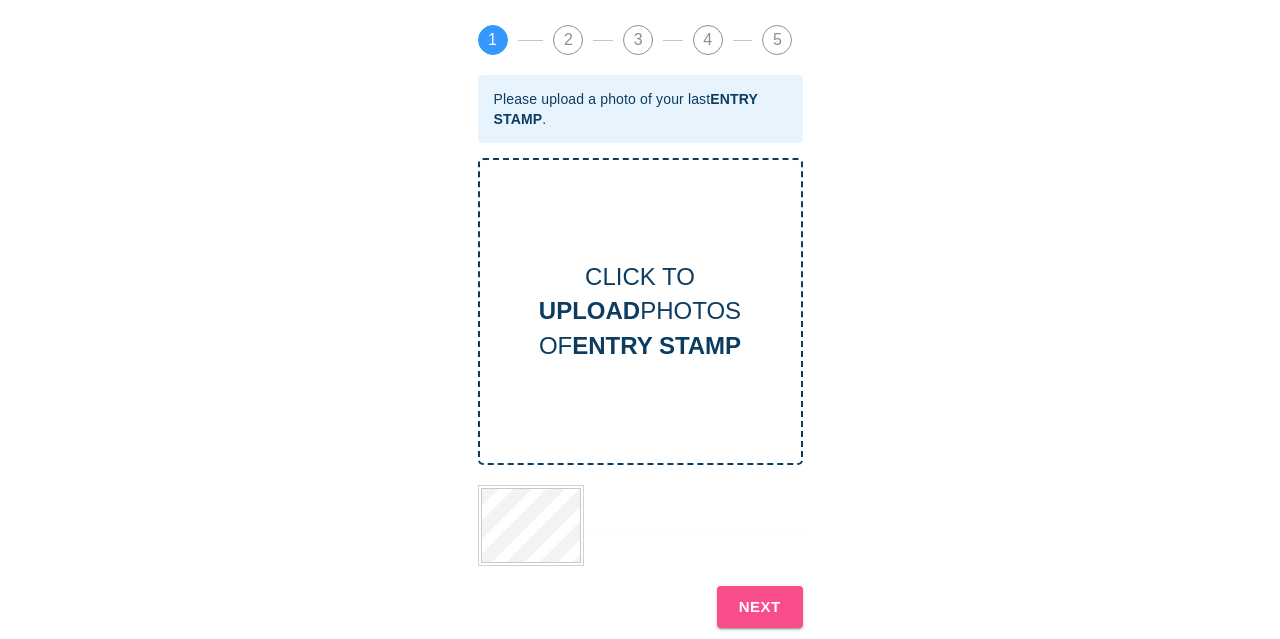 click on "NEXT" at bounding box center [760, 607] 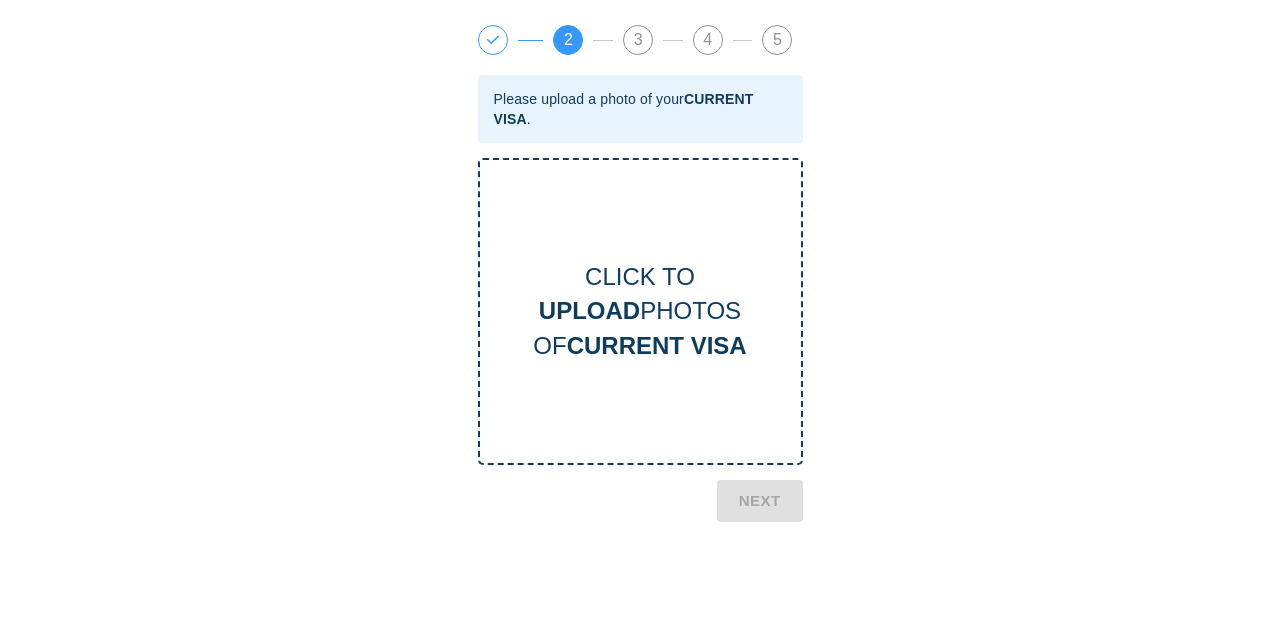 click on "CLICK TO UPLOAD  PHOTOS   OF  CURRENT VISA" at bounding box center [640, 311] 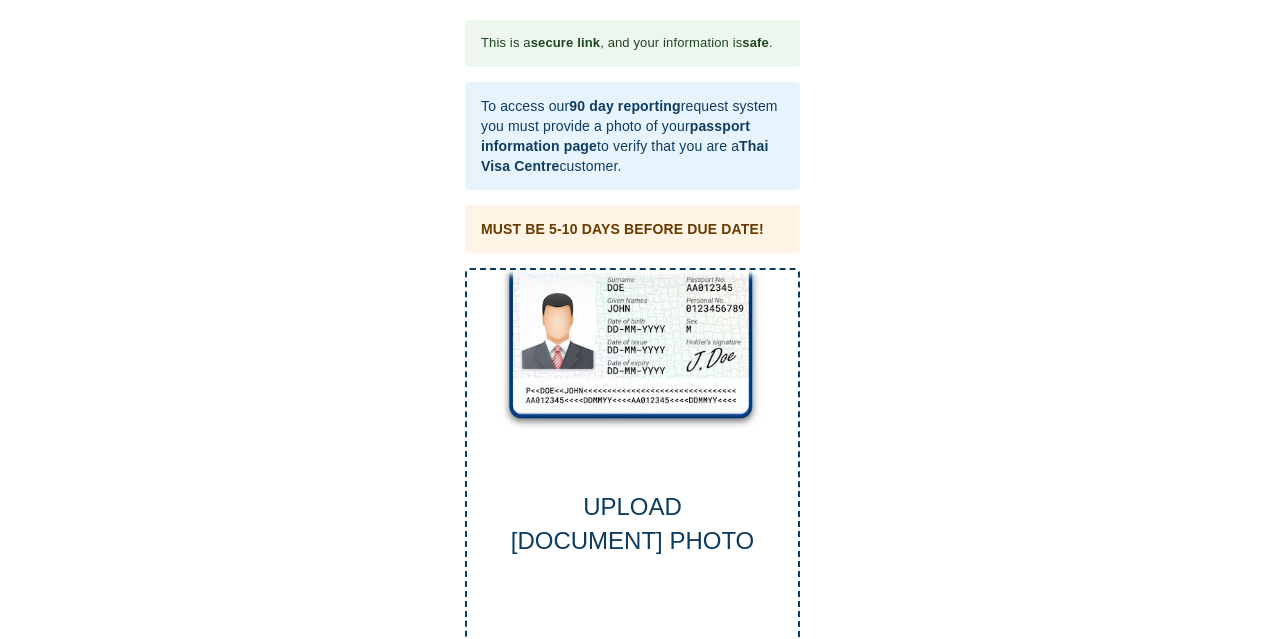 scroll, scrollTop: 12, scrollLeft: 0, axis: vertical 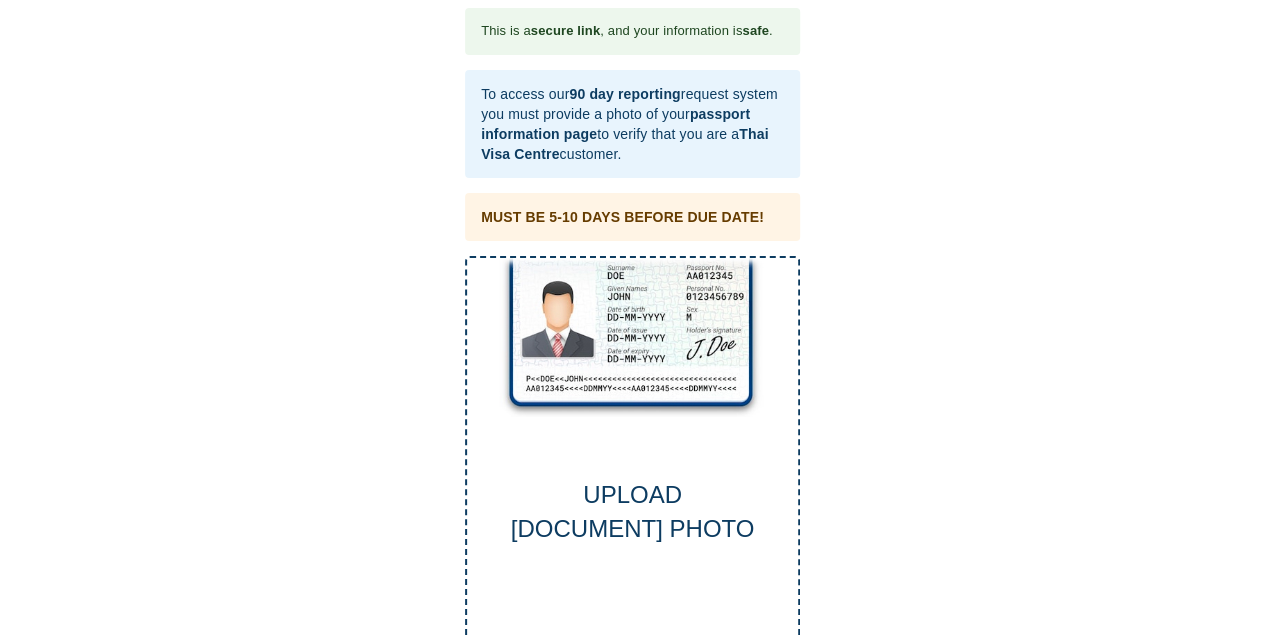 click on "UPLOAD PASSPORT PHOTO" at bounding box center [632, 512] 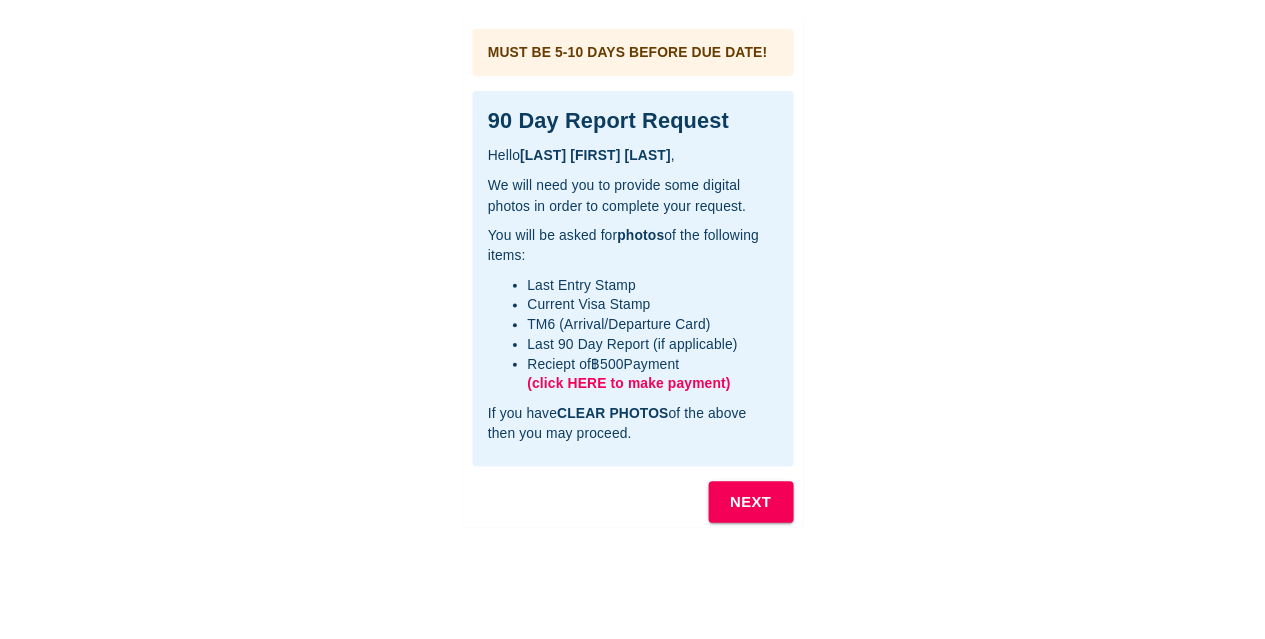 scroll, scrollTop: 0, scrollLeft: 0, axis: both 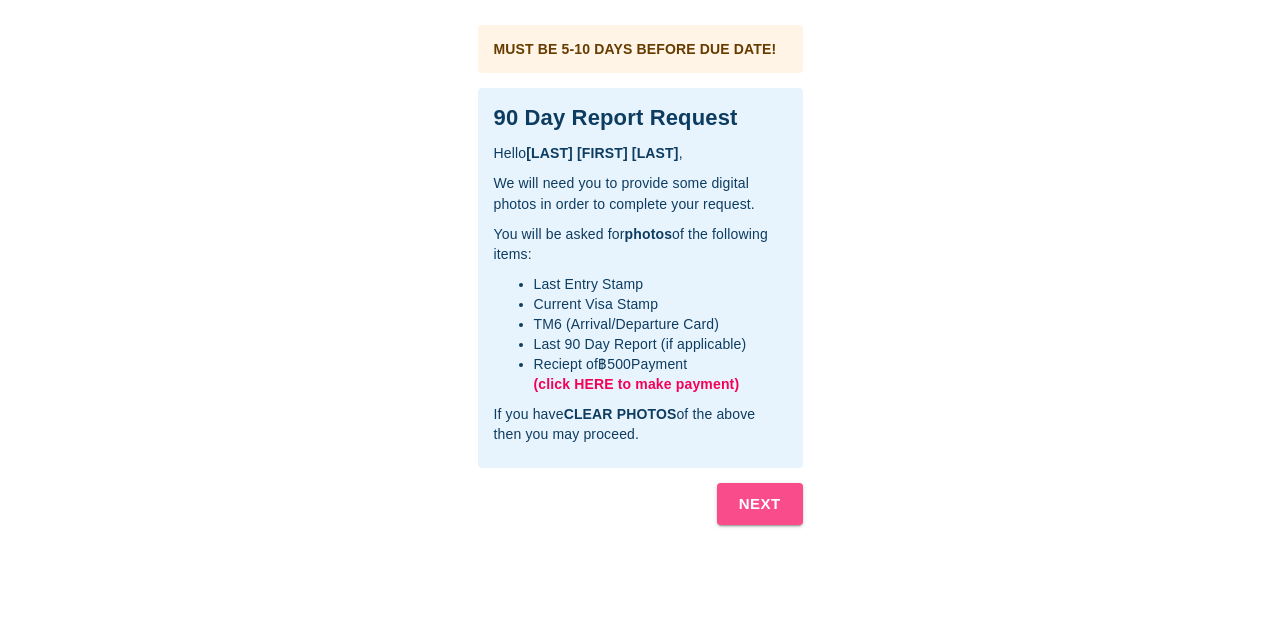 click on "NEXT" at bounding box center (760, 504) 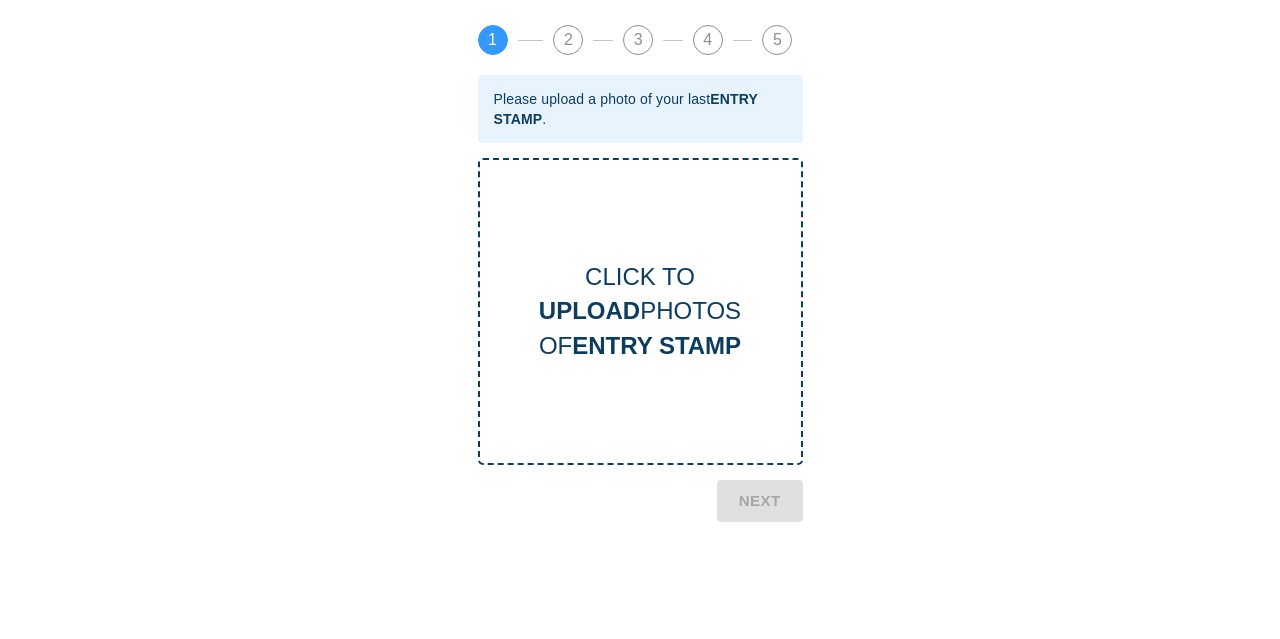 click on "ENTRY STAMP" at bounding box center [656, 345] 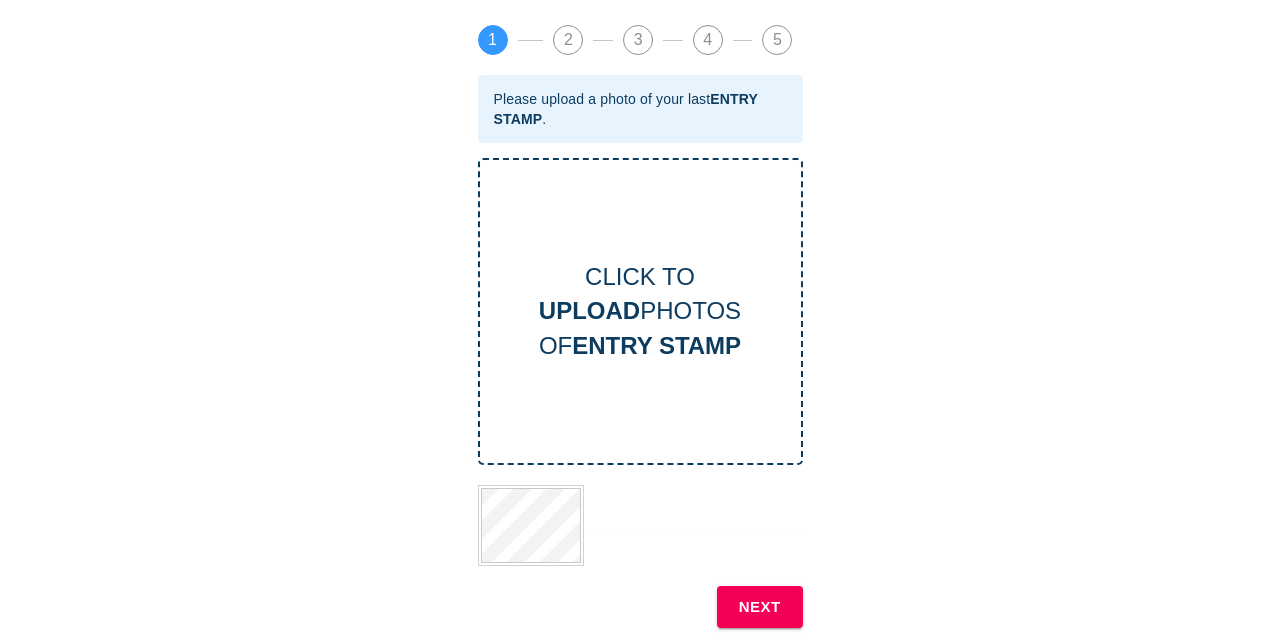 click on "NEXT" at bounding box center (760, 607) 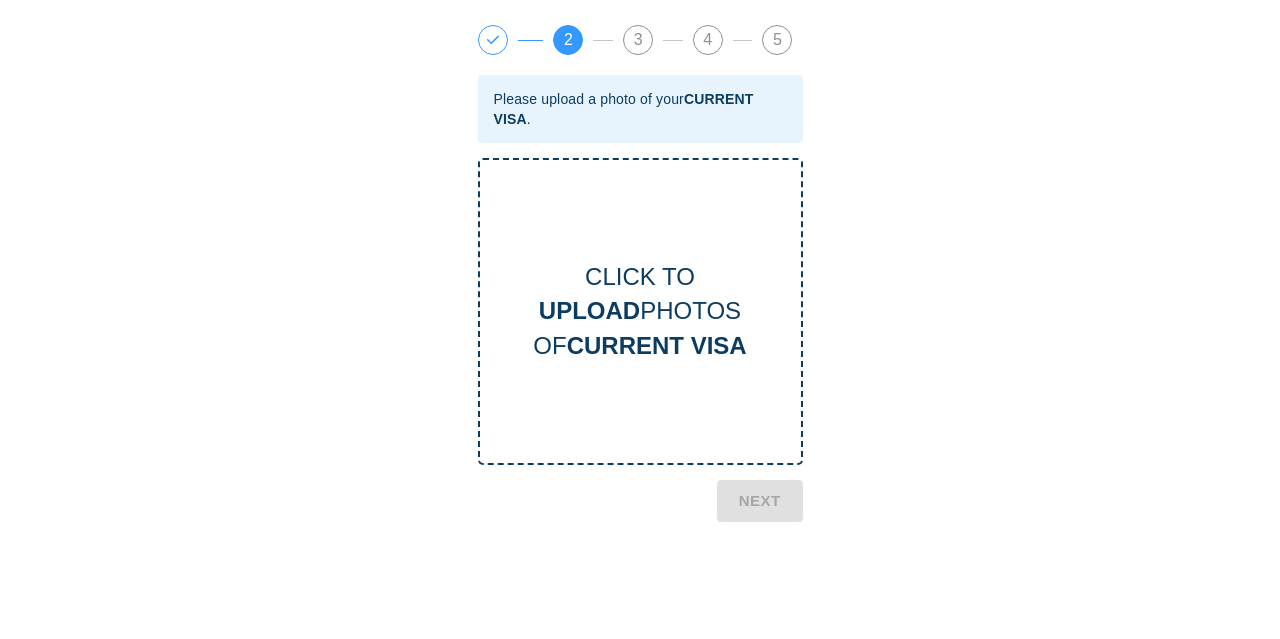 click on "CLICK TO UPLOAD  PHOTOS   OF  CURRENT VISA" at bounding box center (640, 311) 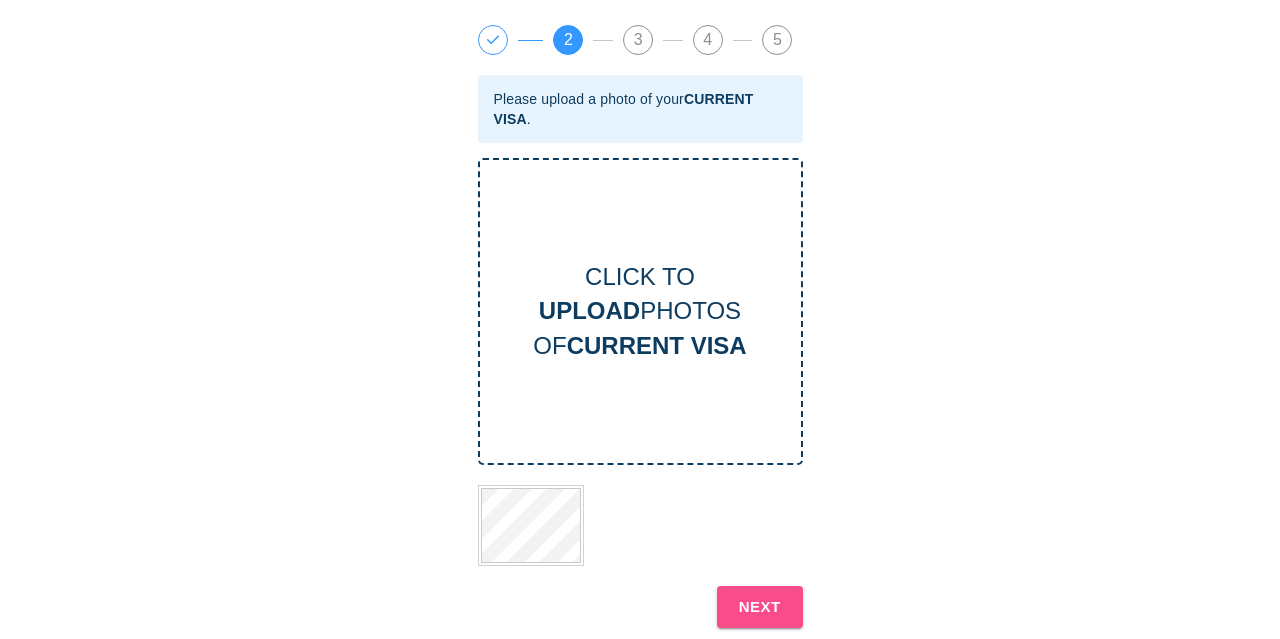 click on "NEXT" at bounding box center [760, 607] 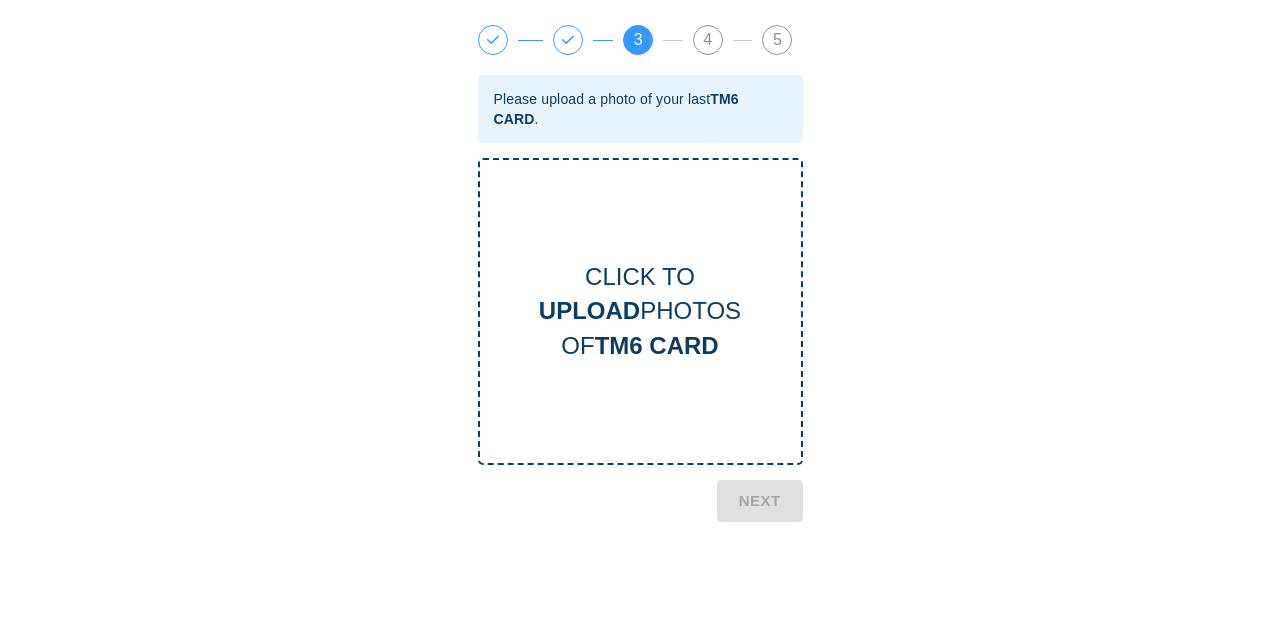 click on "TM6 CARD" at bounding box center [657, 345] 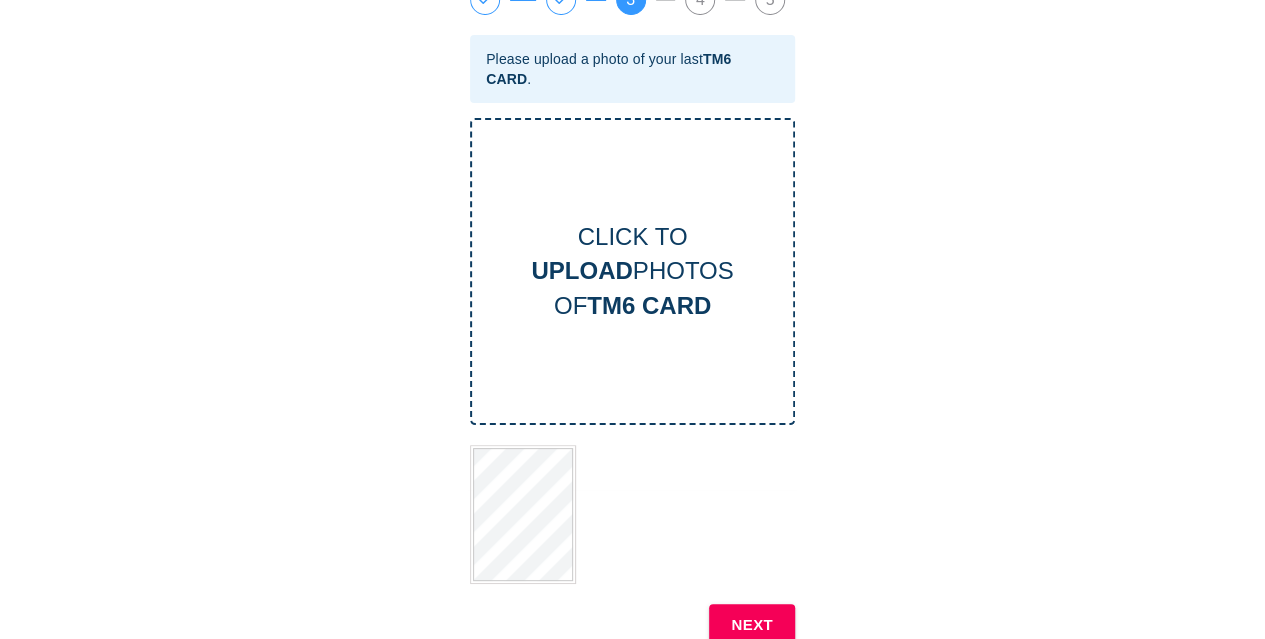 scroll, scrollTop: 46, scrollLeft: 0, axis: vertical 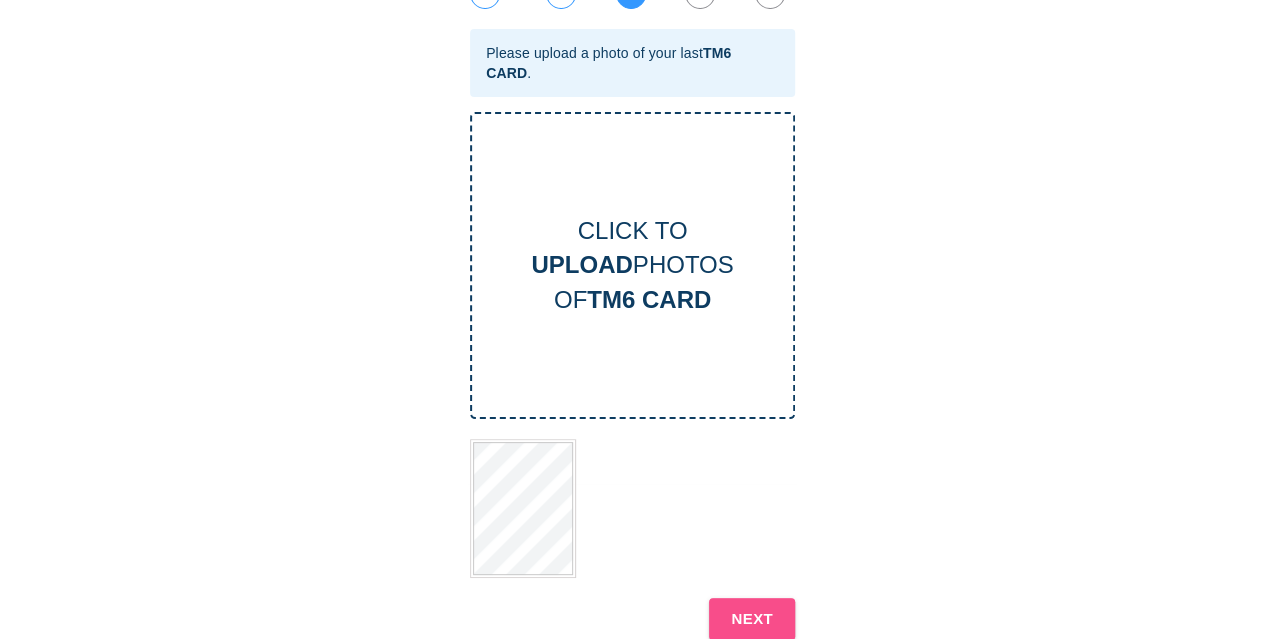 click on "NEXT" at bounding box center (752, 619) 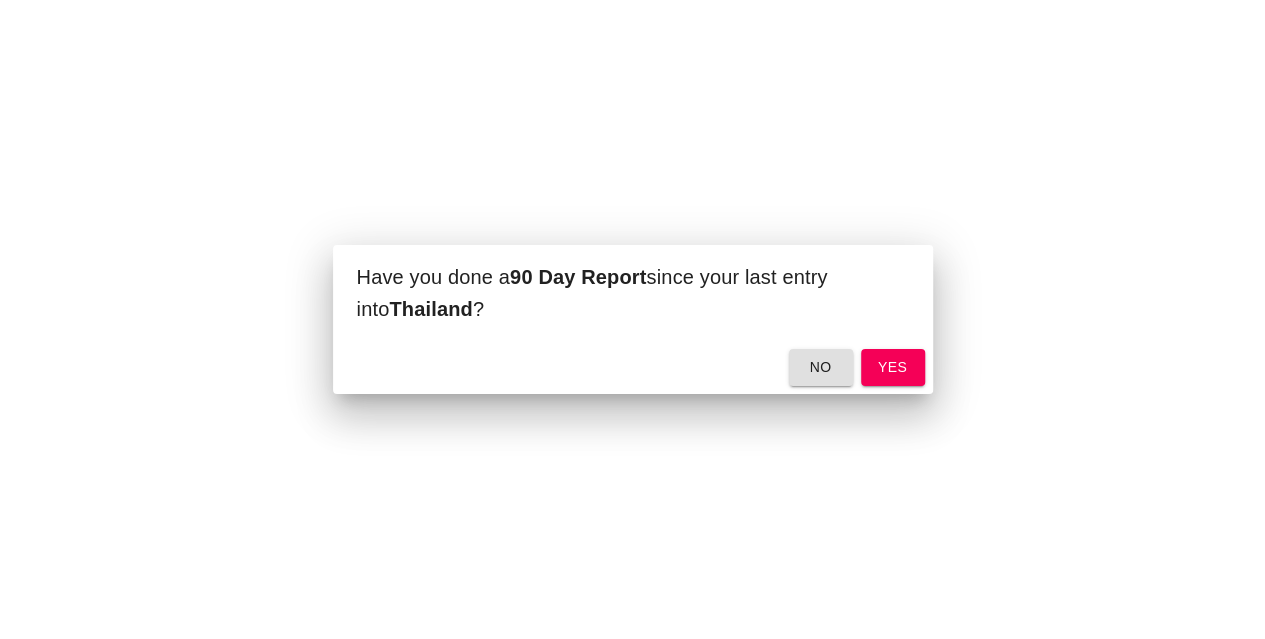 scroll, scrollTop: 0, scrollLeft: 0, axis: both 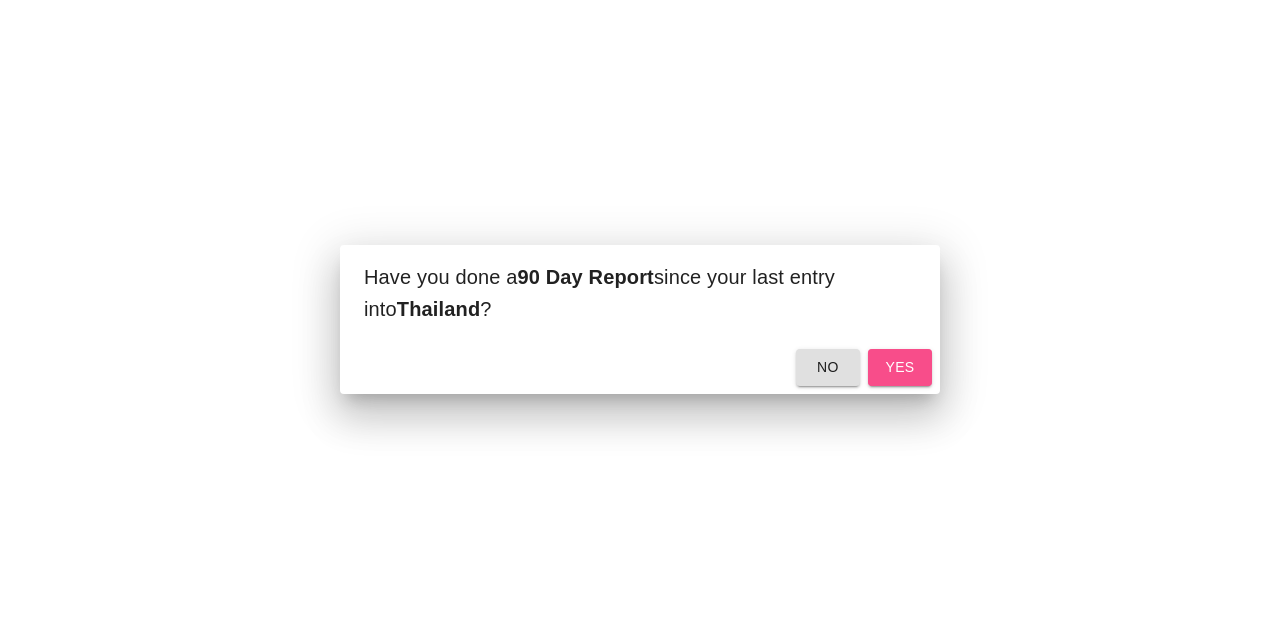 click on "yes" at bounding box center (900, 367) 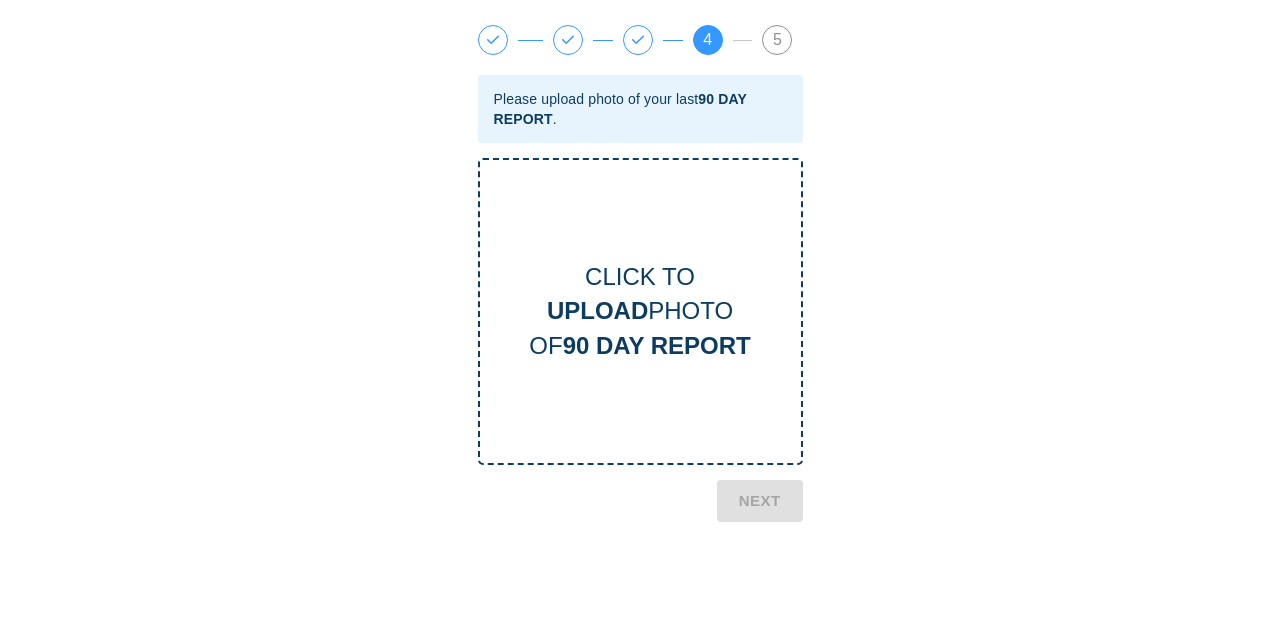 click on "CLICK TO UPLOAD  PHOTO   OF  90 DAY REPORT" at bounding box center [640, 311] 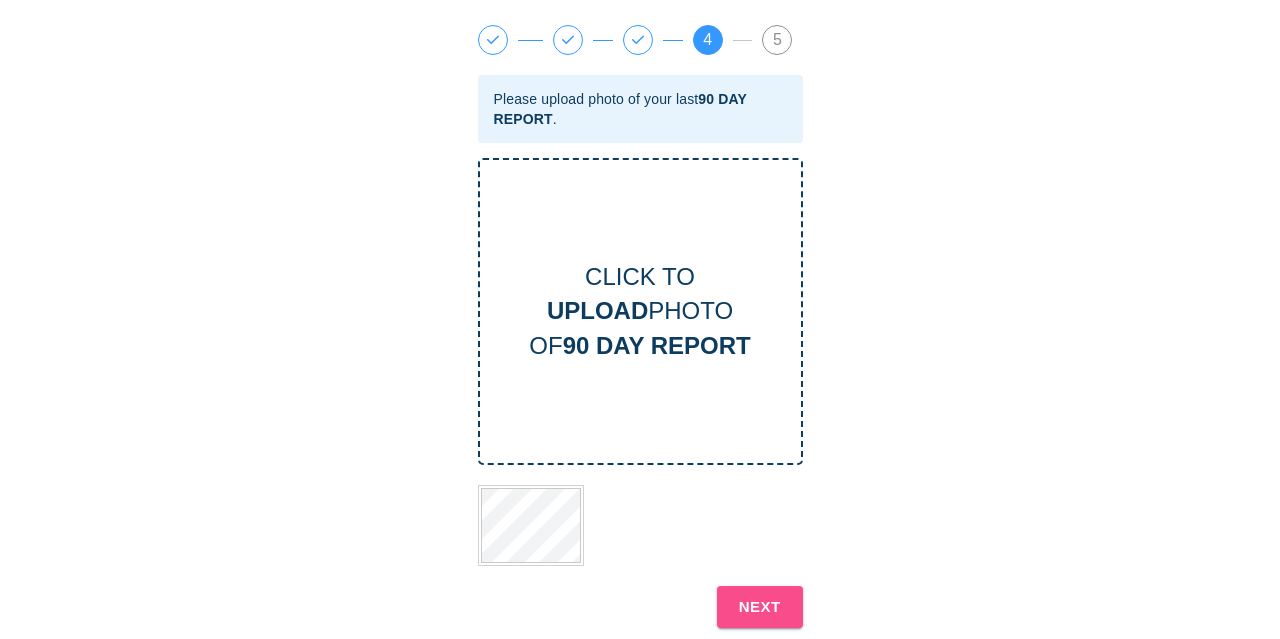 click on "NEXT" at bounding box center (760, 607) 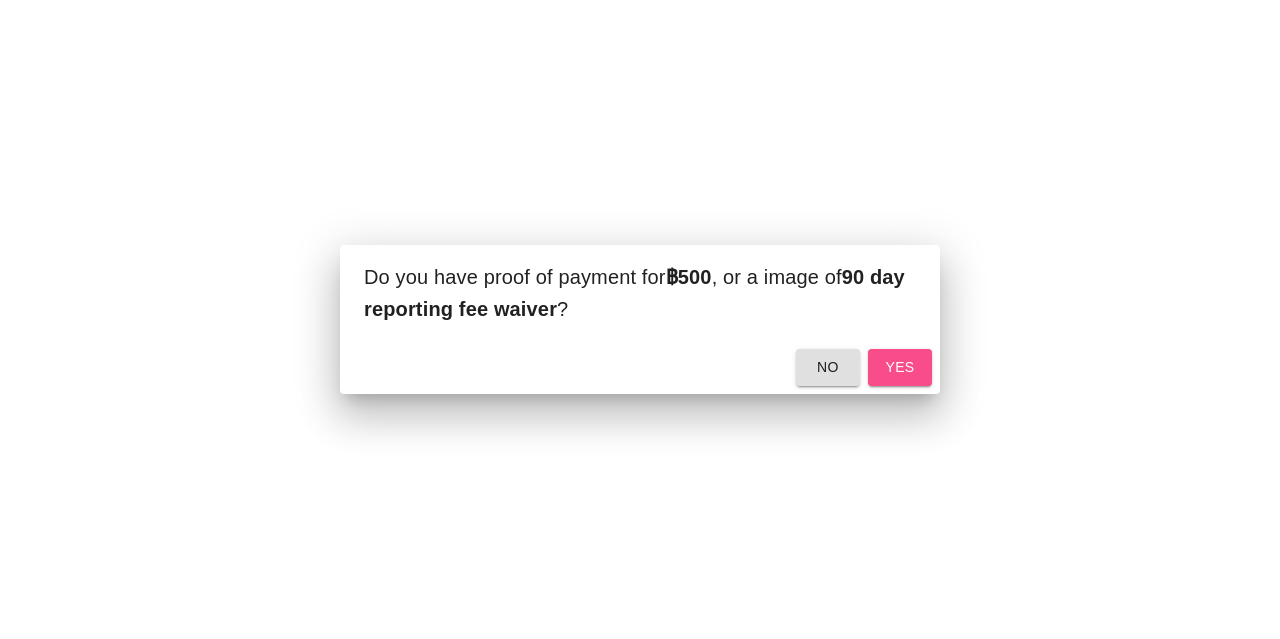 click on "yes" at bounding box center [900, 367] 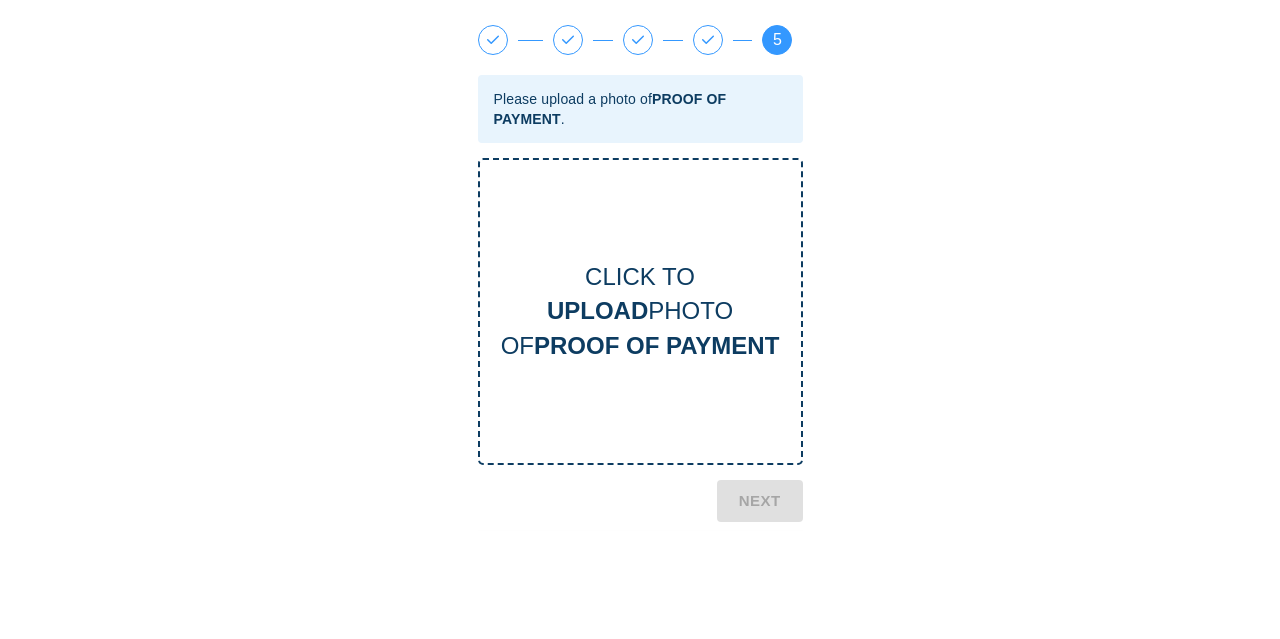 click on "UPLOAD" at bounding box center (597, 310) 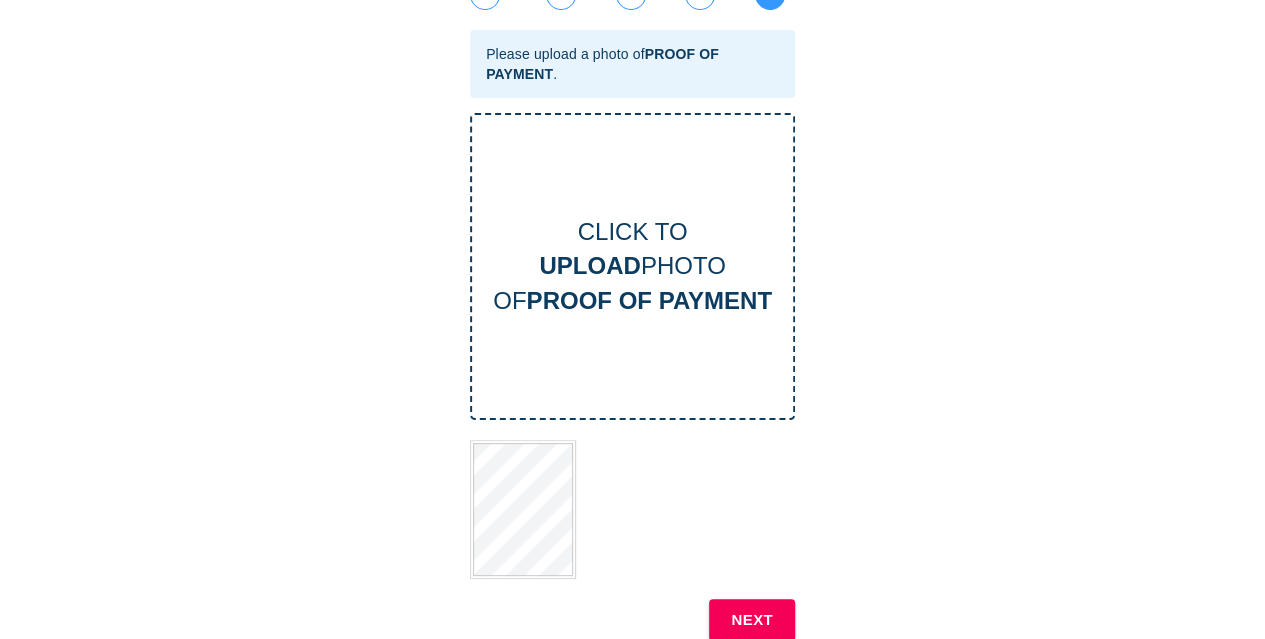 scroll, scrollTop: 46, scrollLeft: 0, axis: vertical 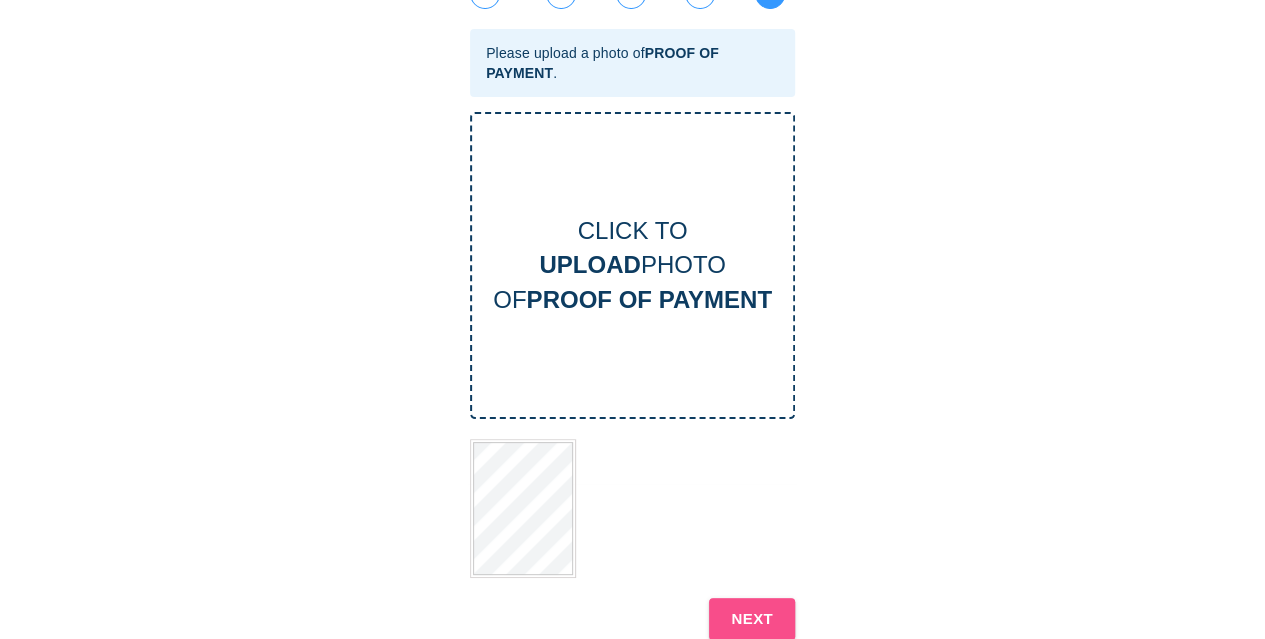 click on "NEXT" at bounding box center (752, 619) 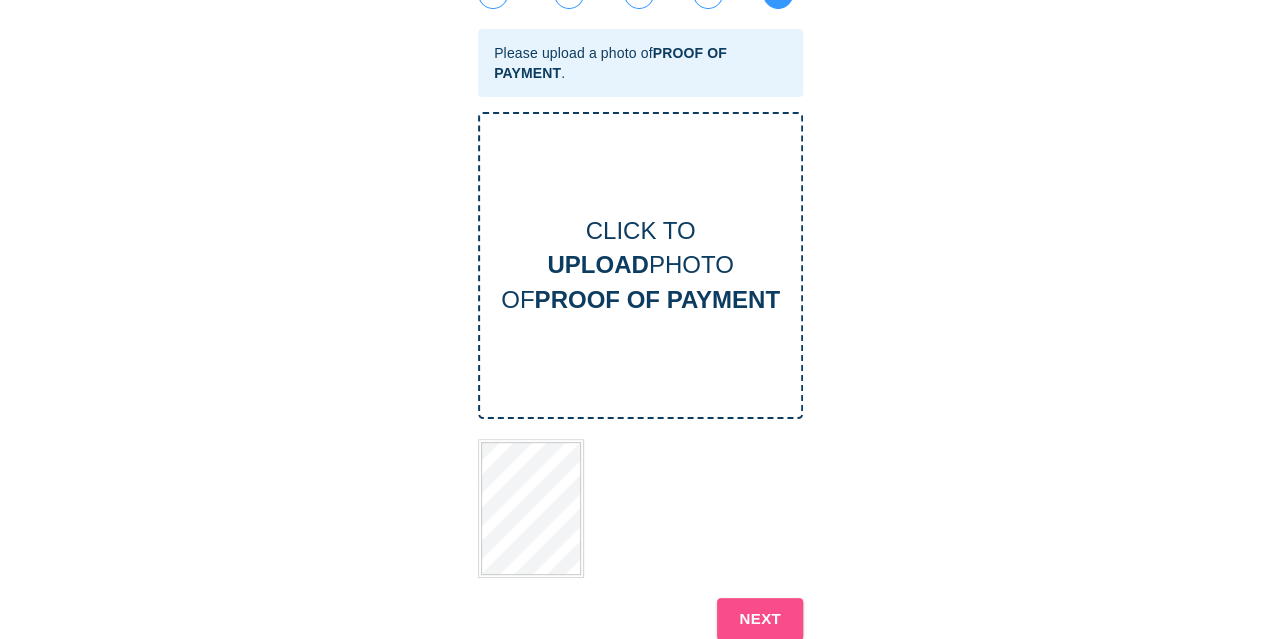 scroll, scrollTop: 0, scrollLeft: 0, axis: both 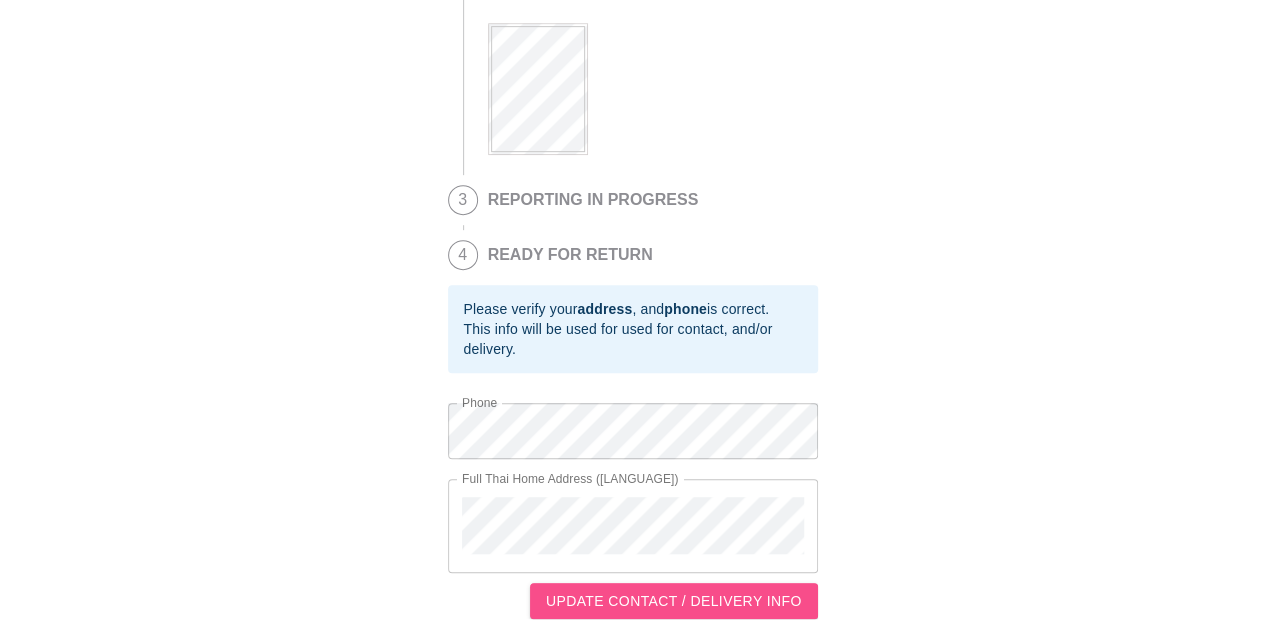 click on "UPDATE CONTACT / DELIVERY INFO" at bounding box center (674, 601) 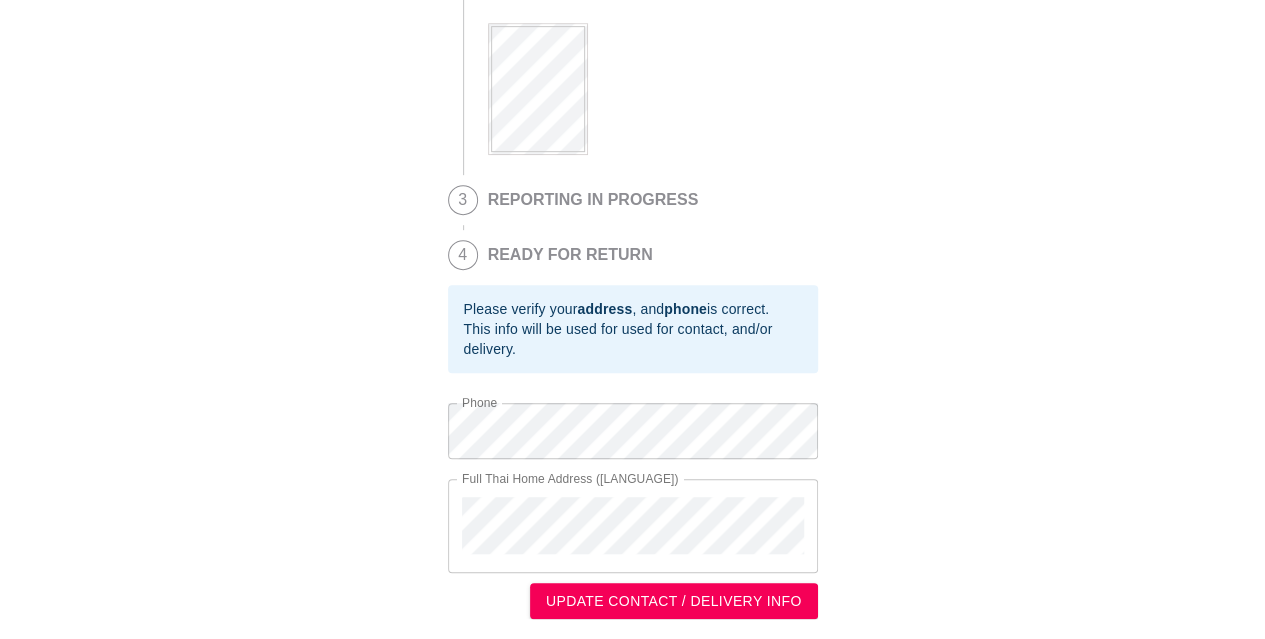 scroll, scrollTop: 466, scrollLeft: 0, axis: vertical 